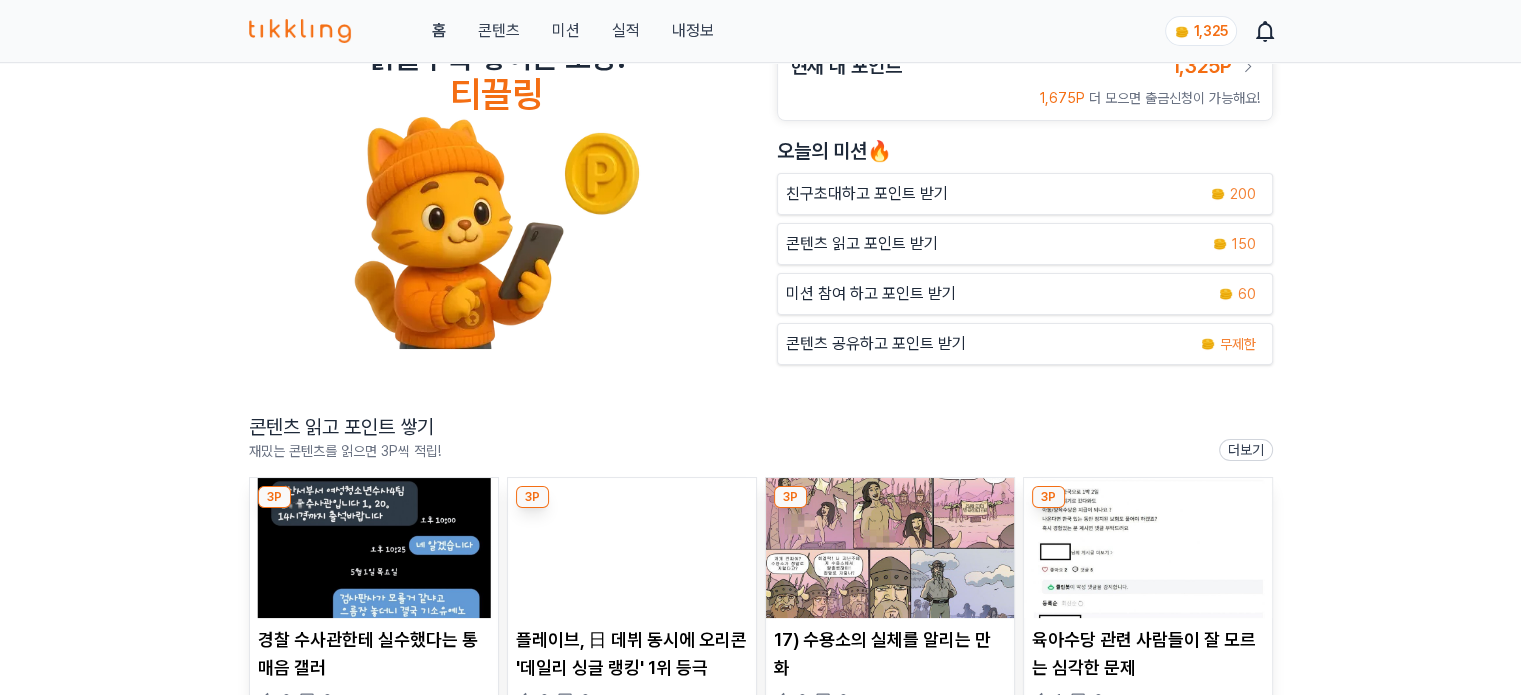 scroll, scrollTop: 100, scrollLeft: 0, axis: vertical 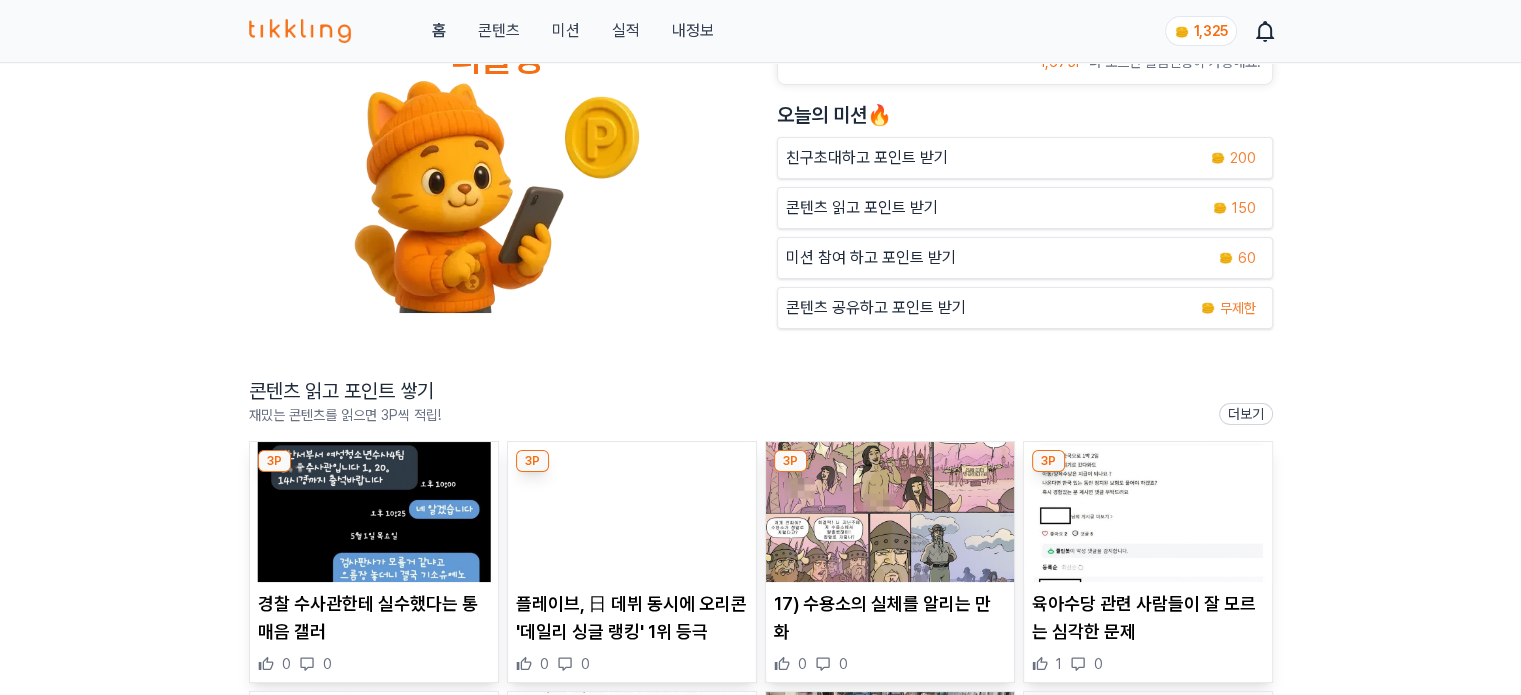 click at bounding box center (374, 512) 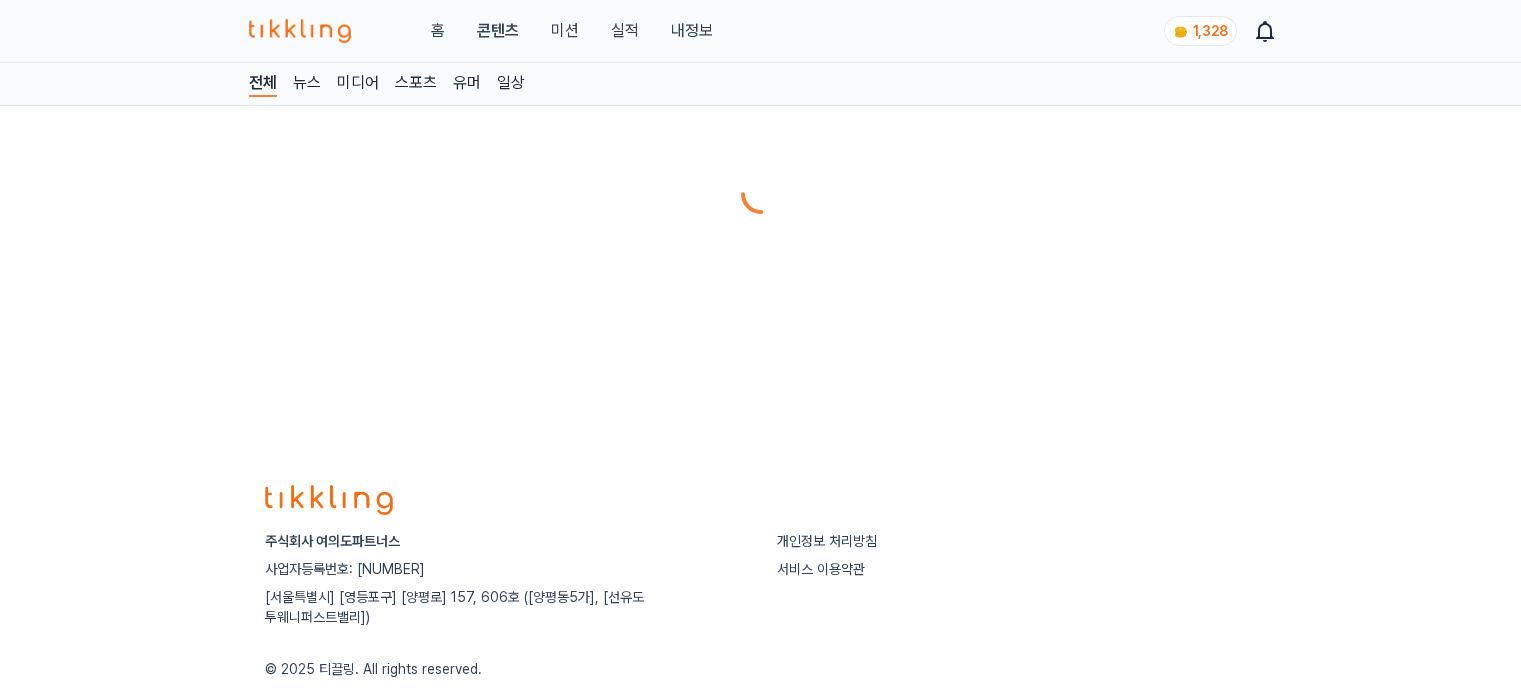 scroll, scrollTop: 0, scrollLeft: 0, axis: both 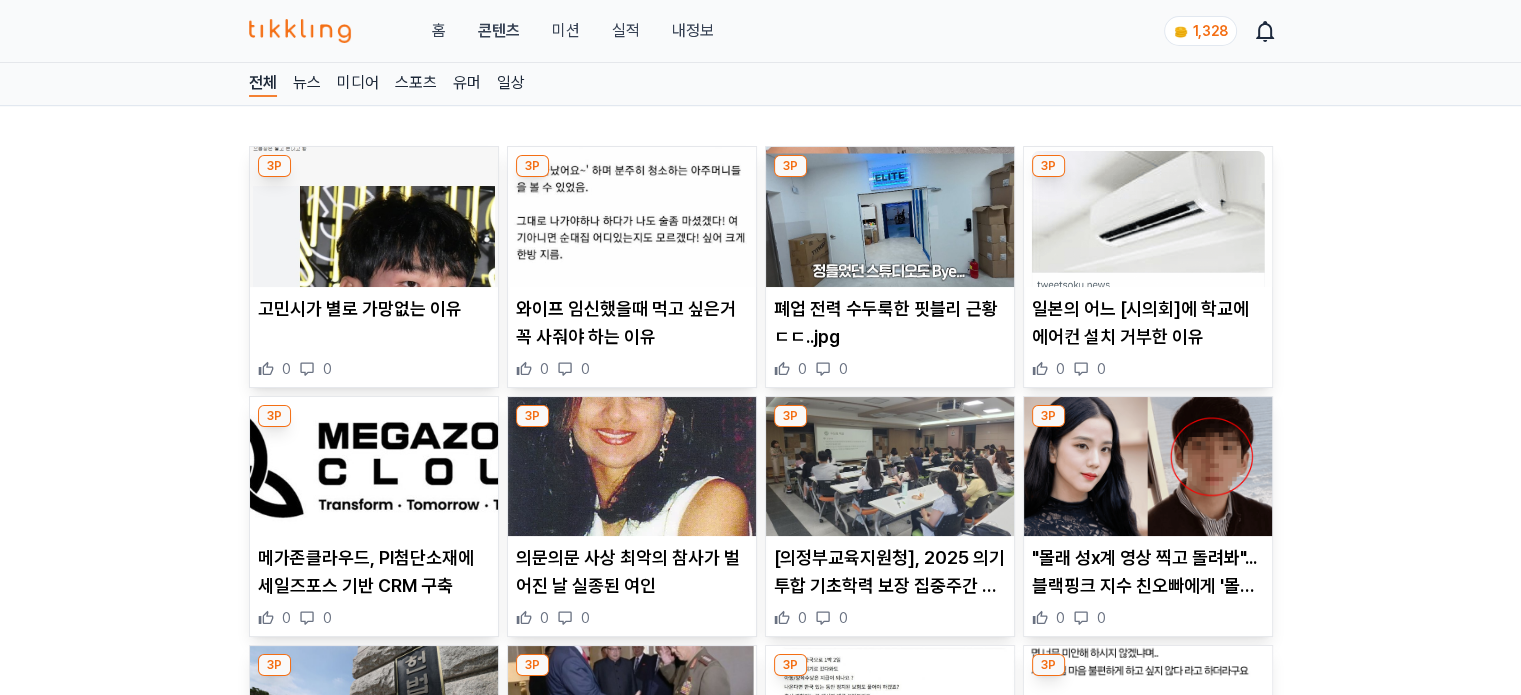click at bounding box center (374, 467) 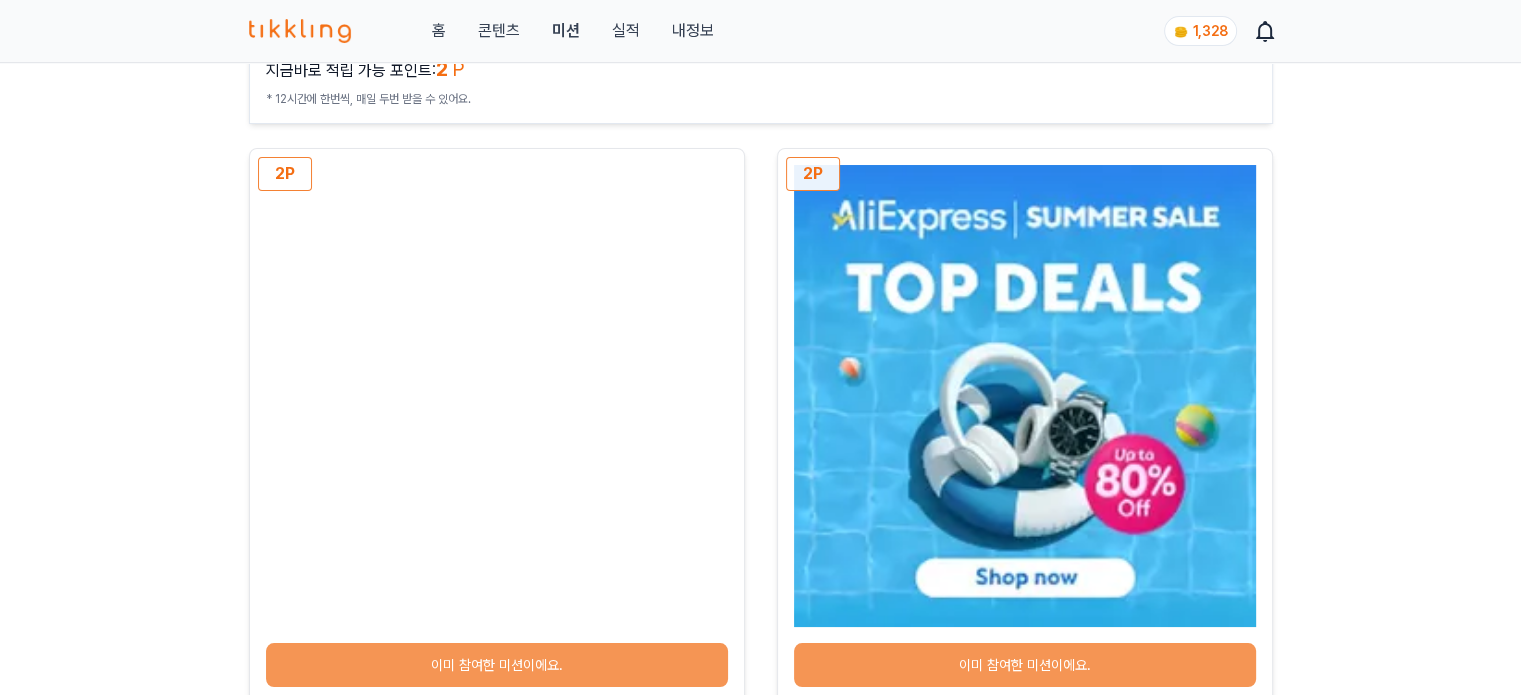 scroll, scrollTop: 100, scrollLeft: 0, axis: vertical 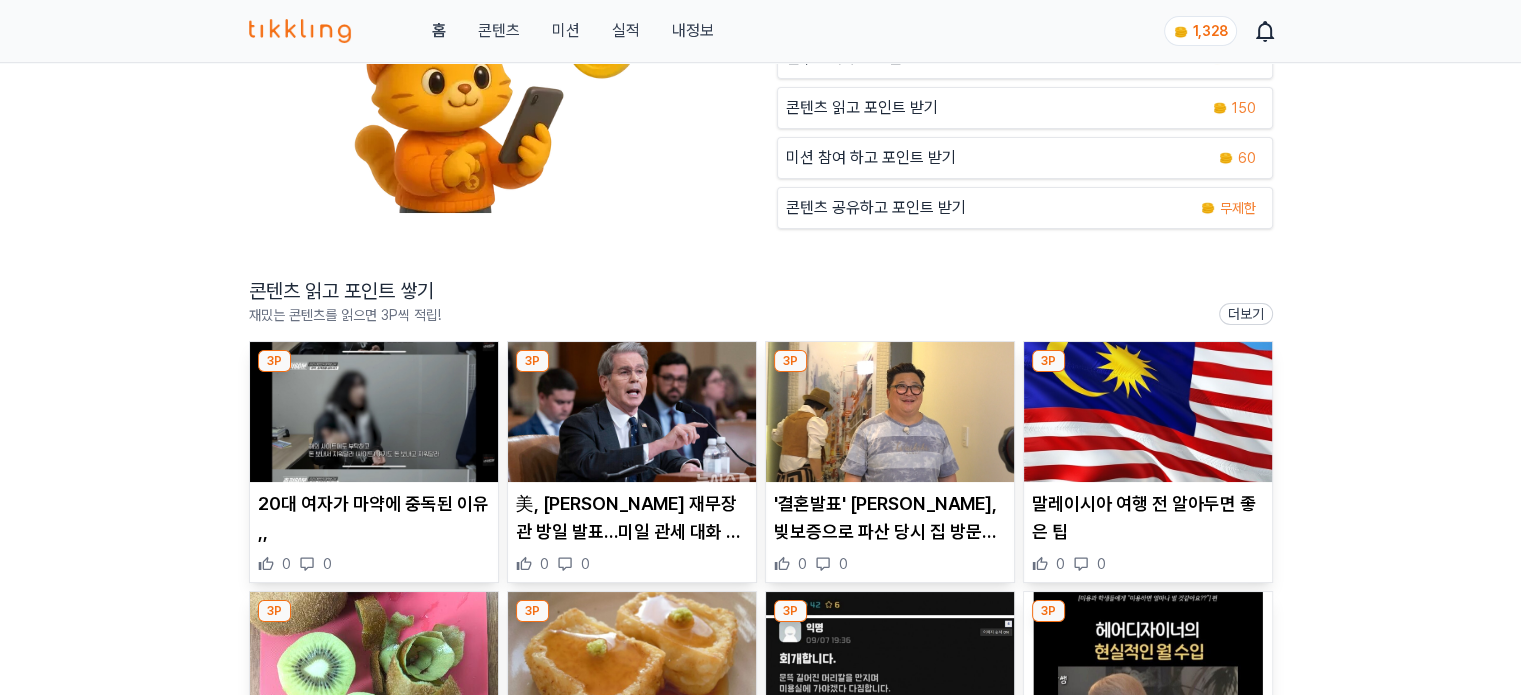 click at bounding box center (374, 412) 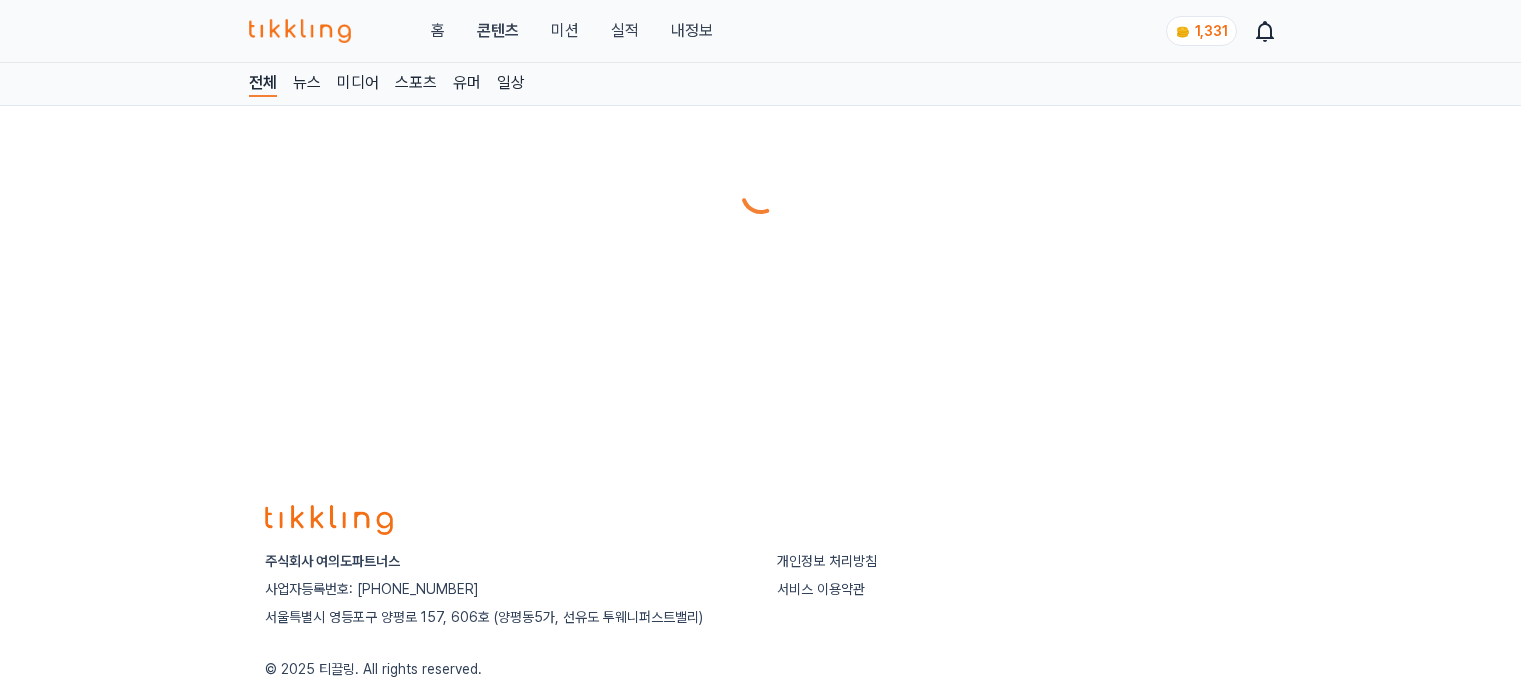 scroll, scrollTop: 0, scrollLeft: 0, axis: both 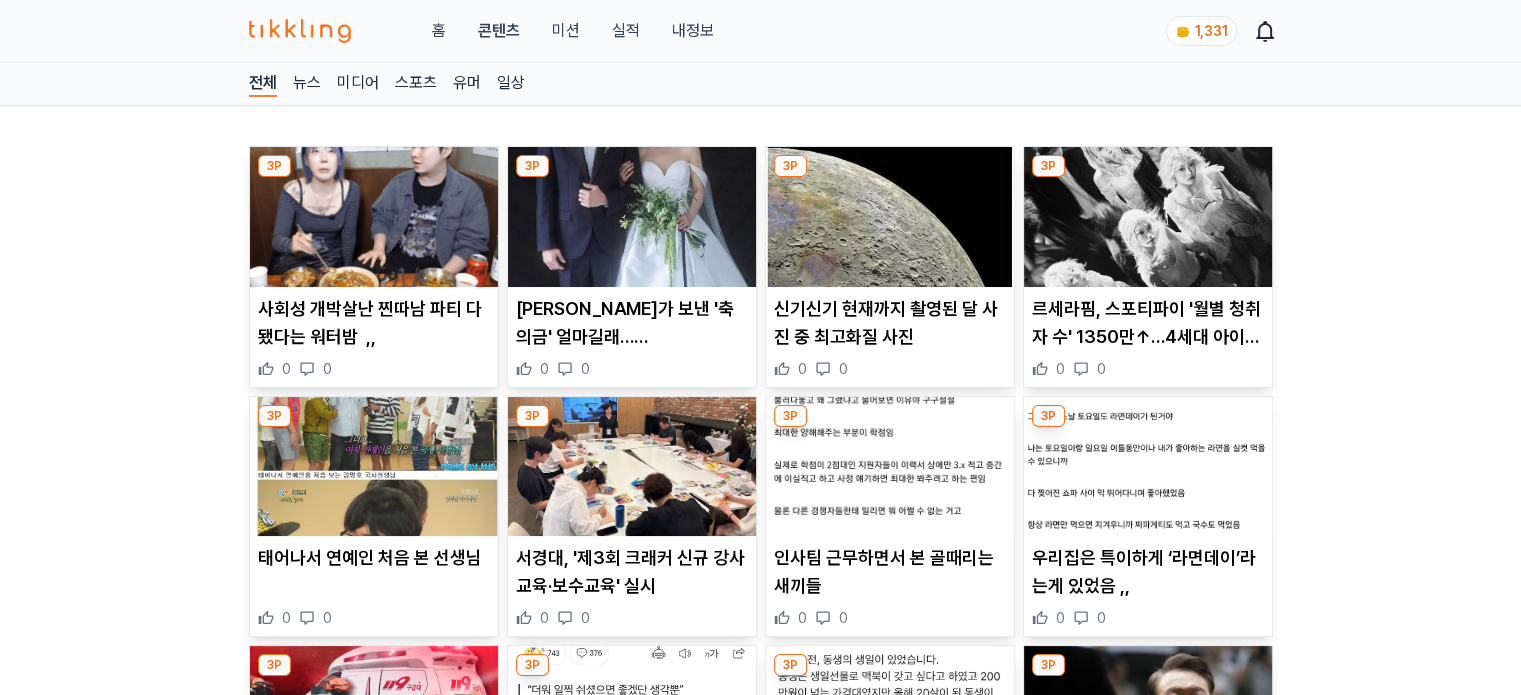 click at bounding box center [374, 217] 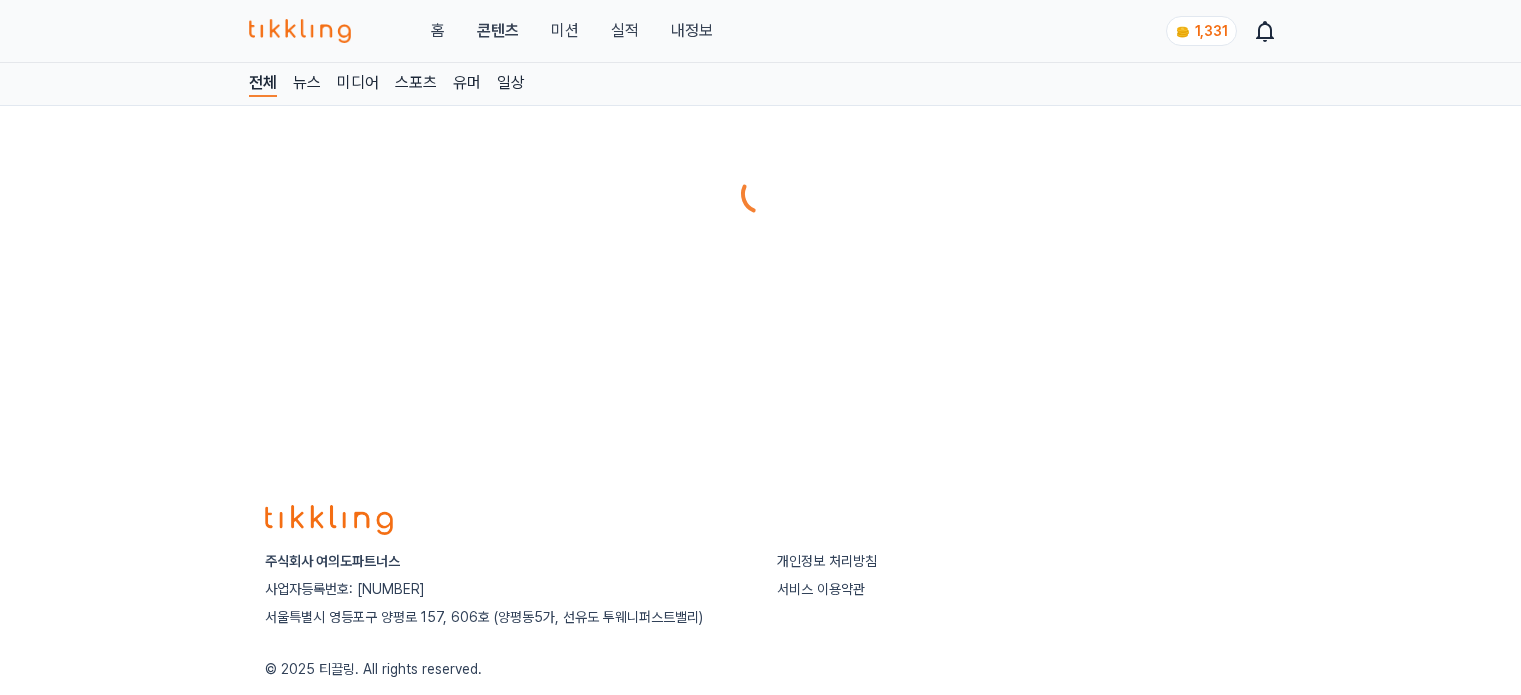 scroll, scrollTop: 0, scrollLeft: 0, axis: both 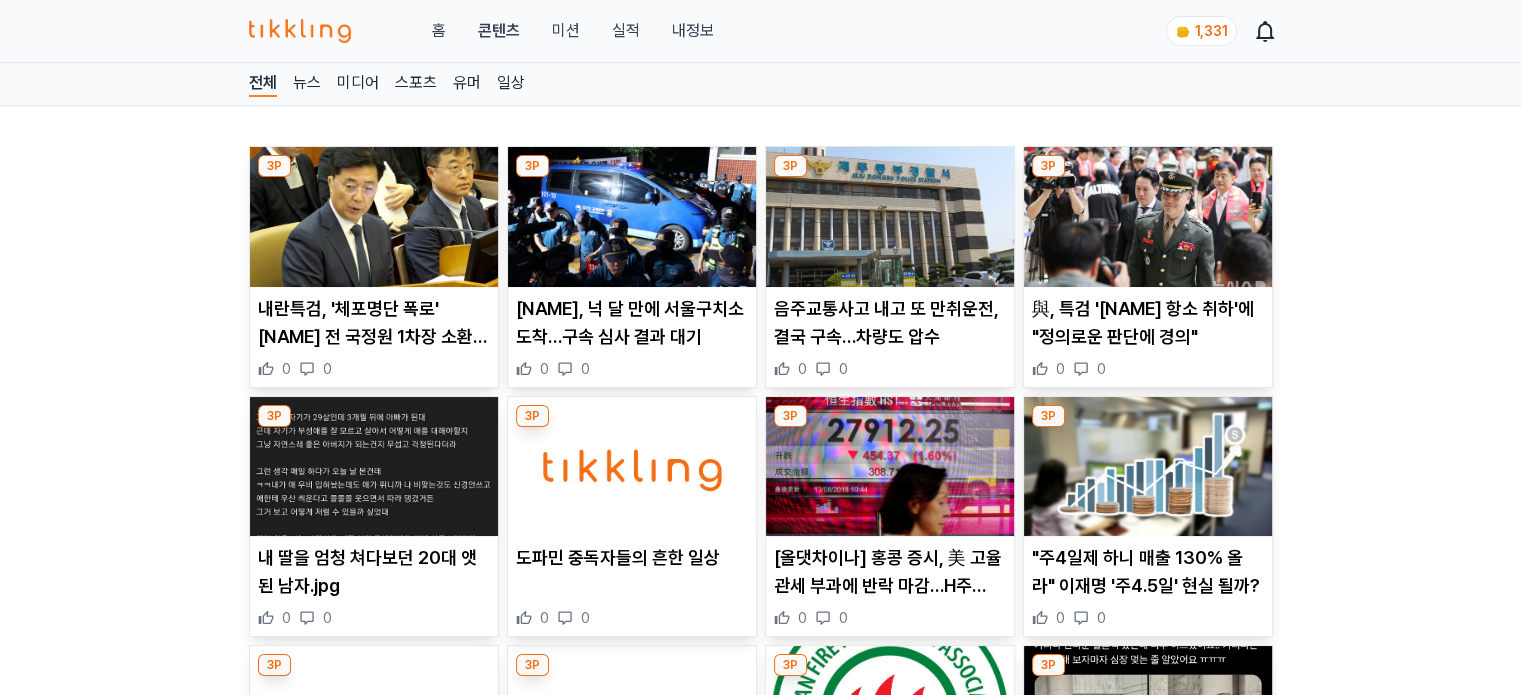 click at bounding box center (374, 217) 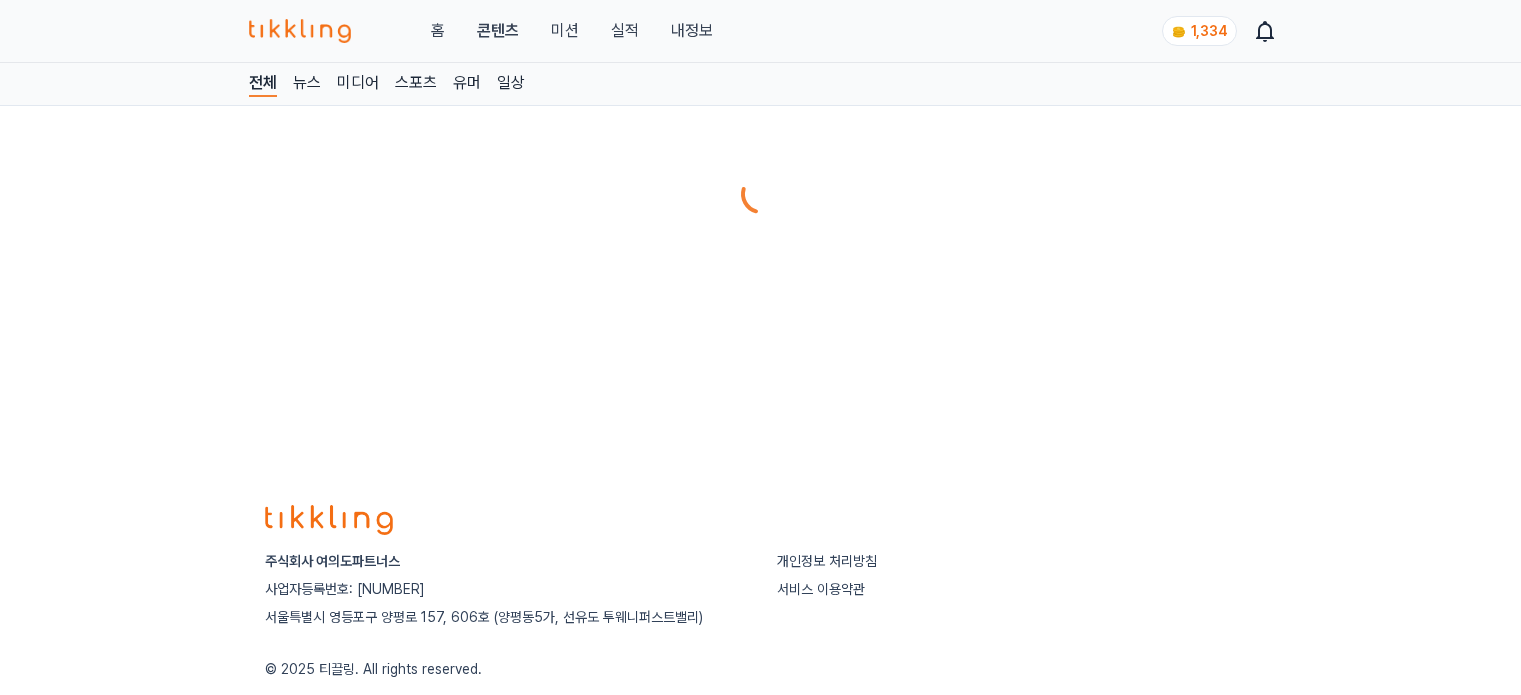 scroll, scrollTop: 0, scrollLeft: 0, axis: both 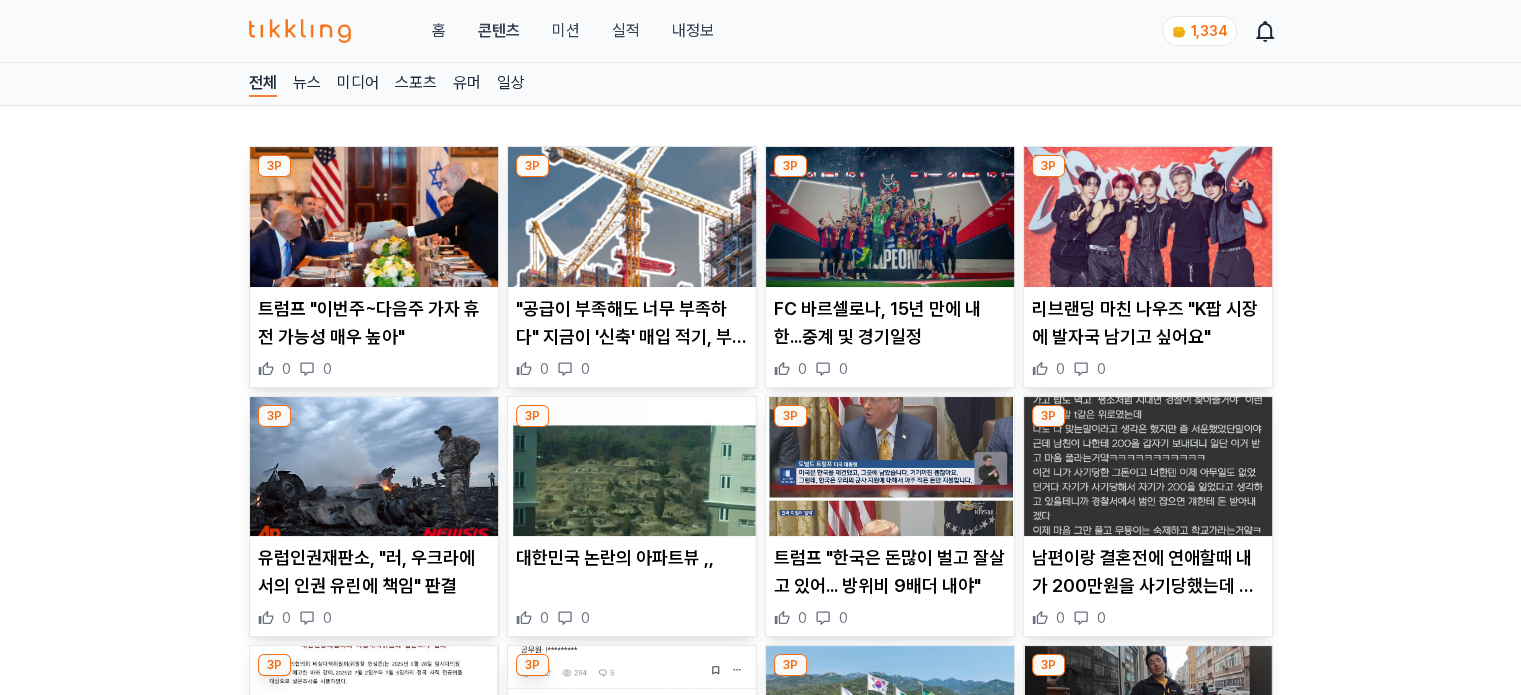 click at bounding box center (374, 217) 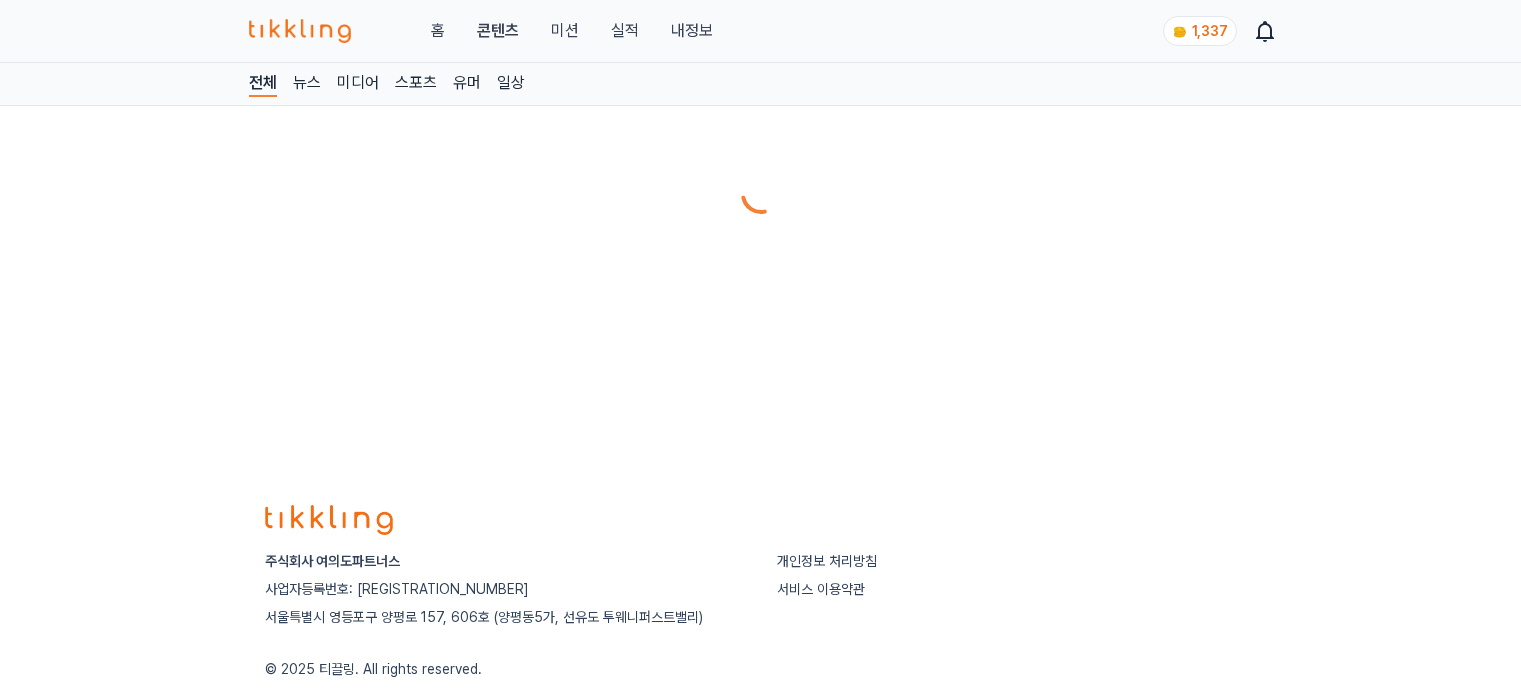 scroll, scrollTop: 0, scrollLeft: 0, axis: both 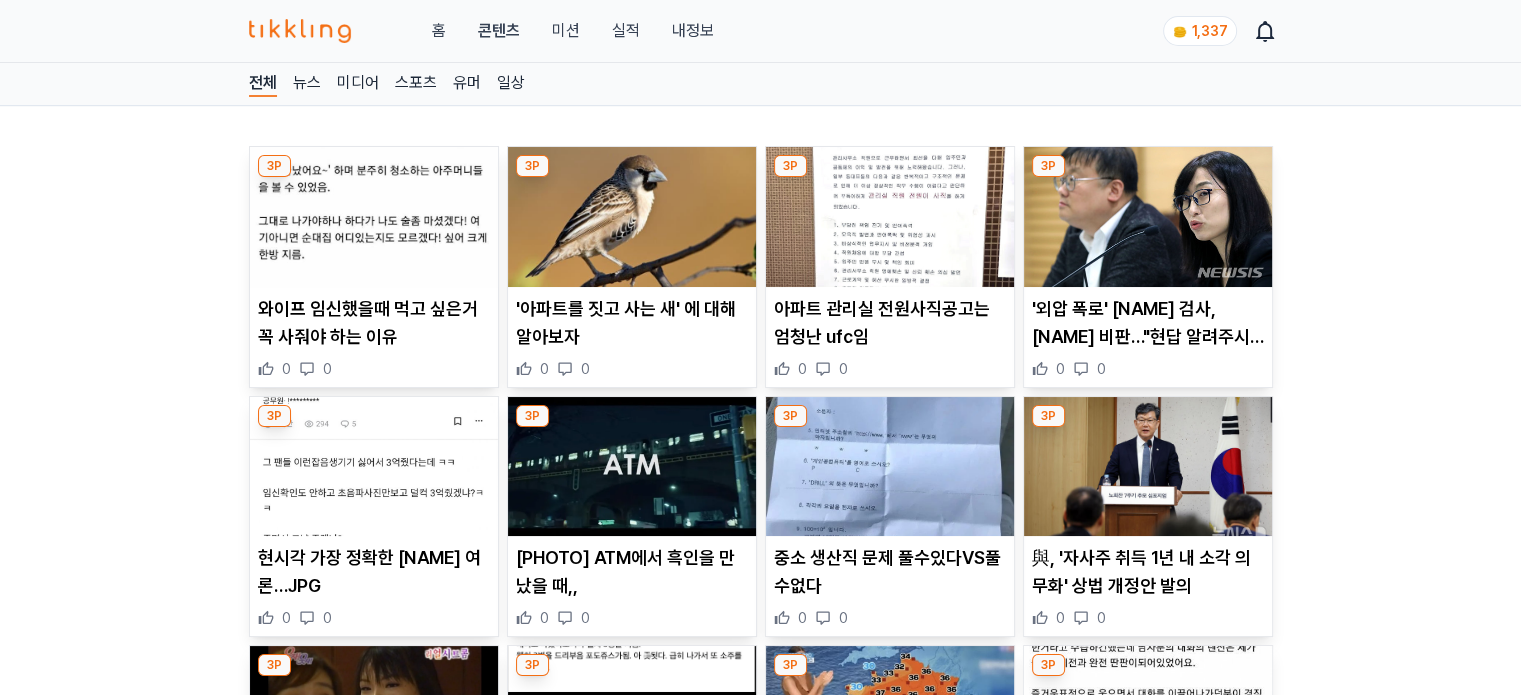 click at bounding box center [632, 217] 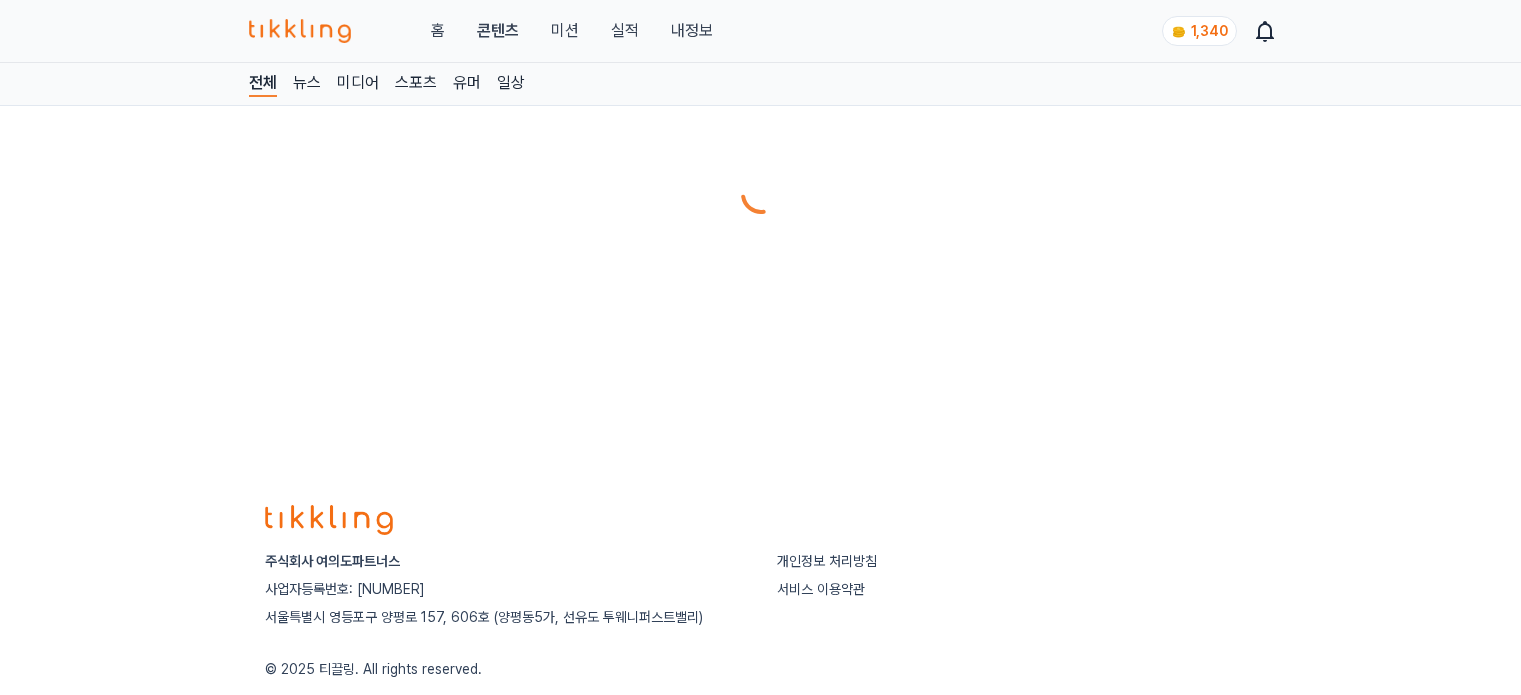 scroll, scrollTop: 0, scrollLeft: 0, axis: both 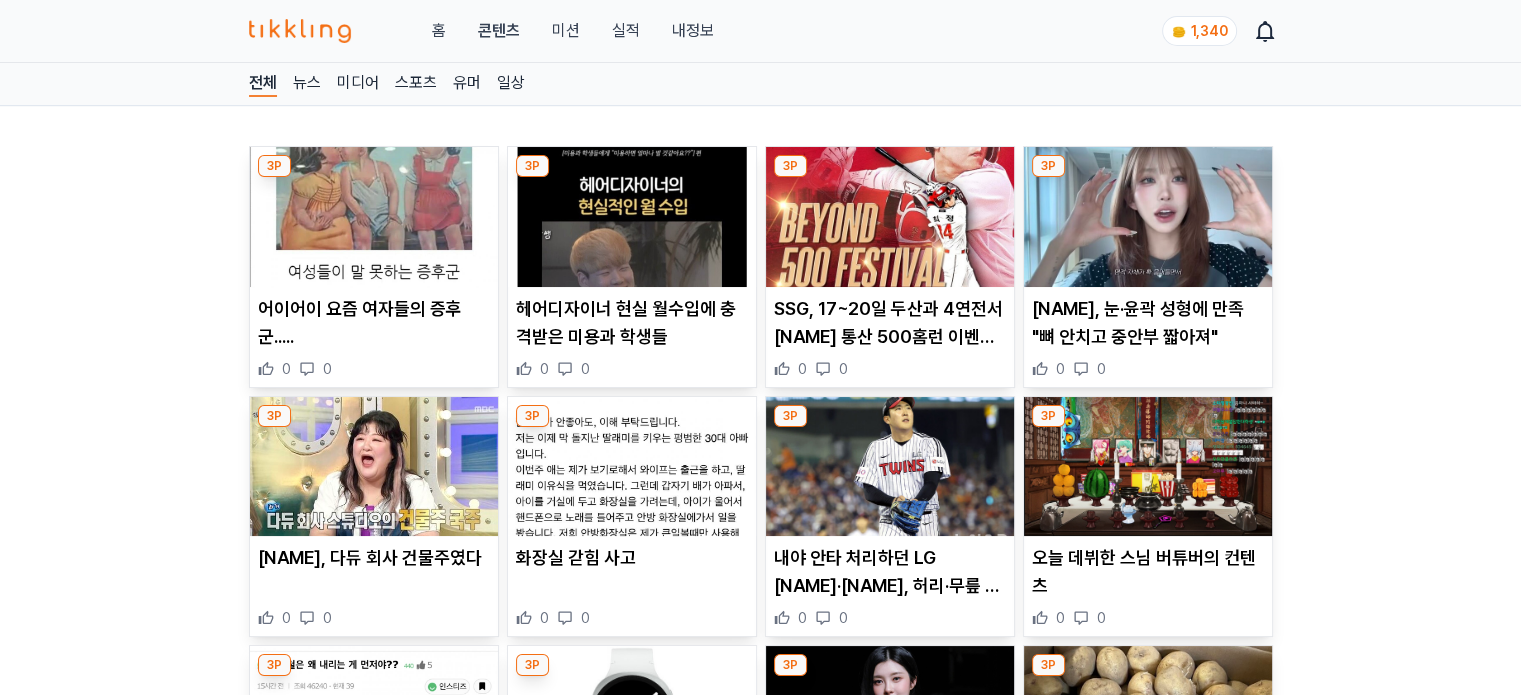 click at bounding box center [890, 217] 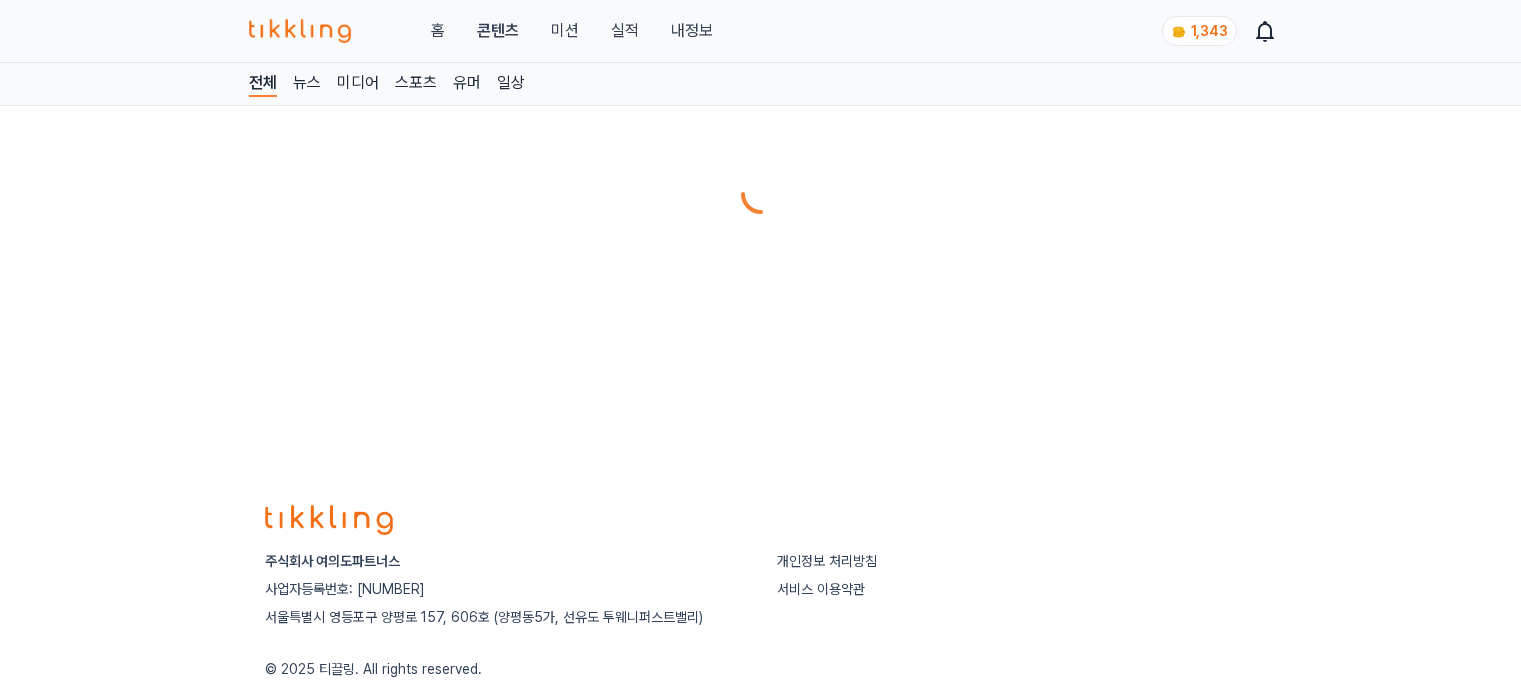 scroll, scrollTop: 0, scrollLeft: 0, axis: both 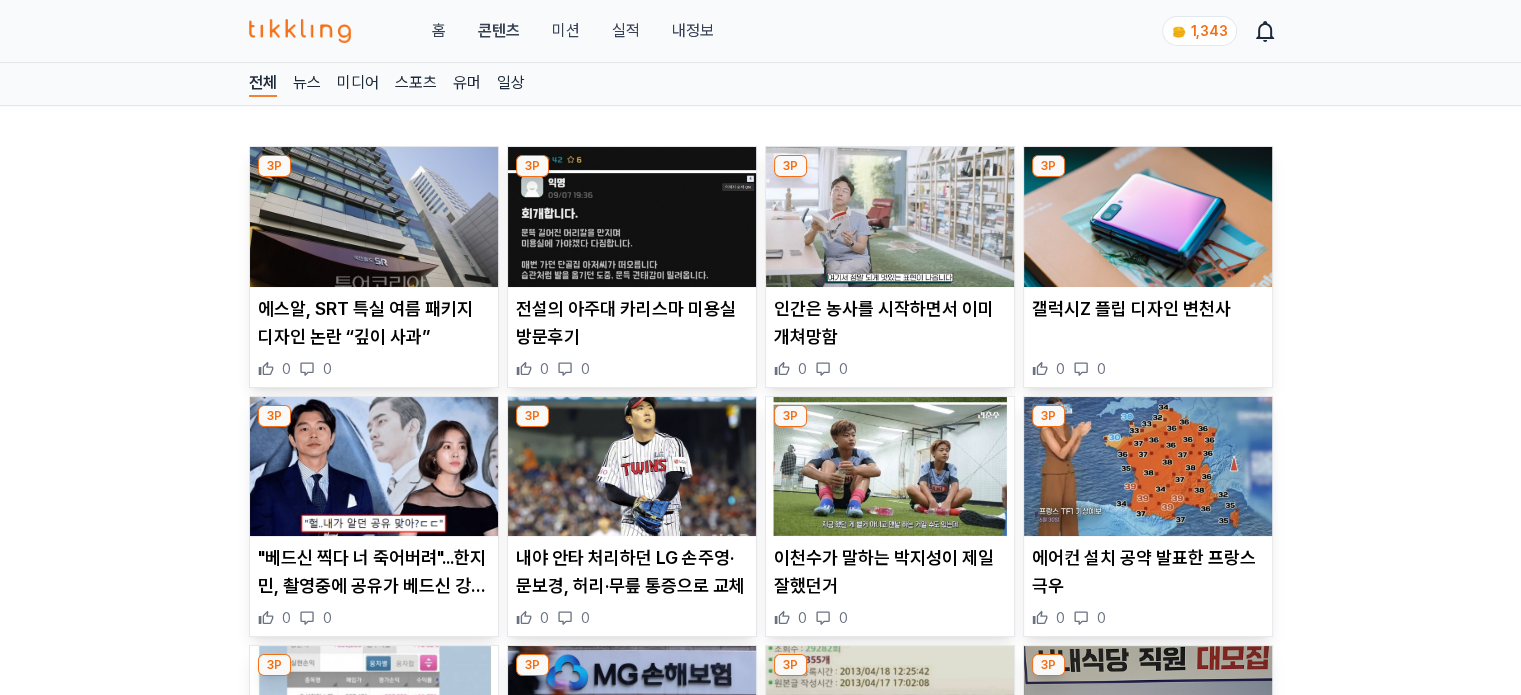 click at bounding box center [890, 217] 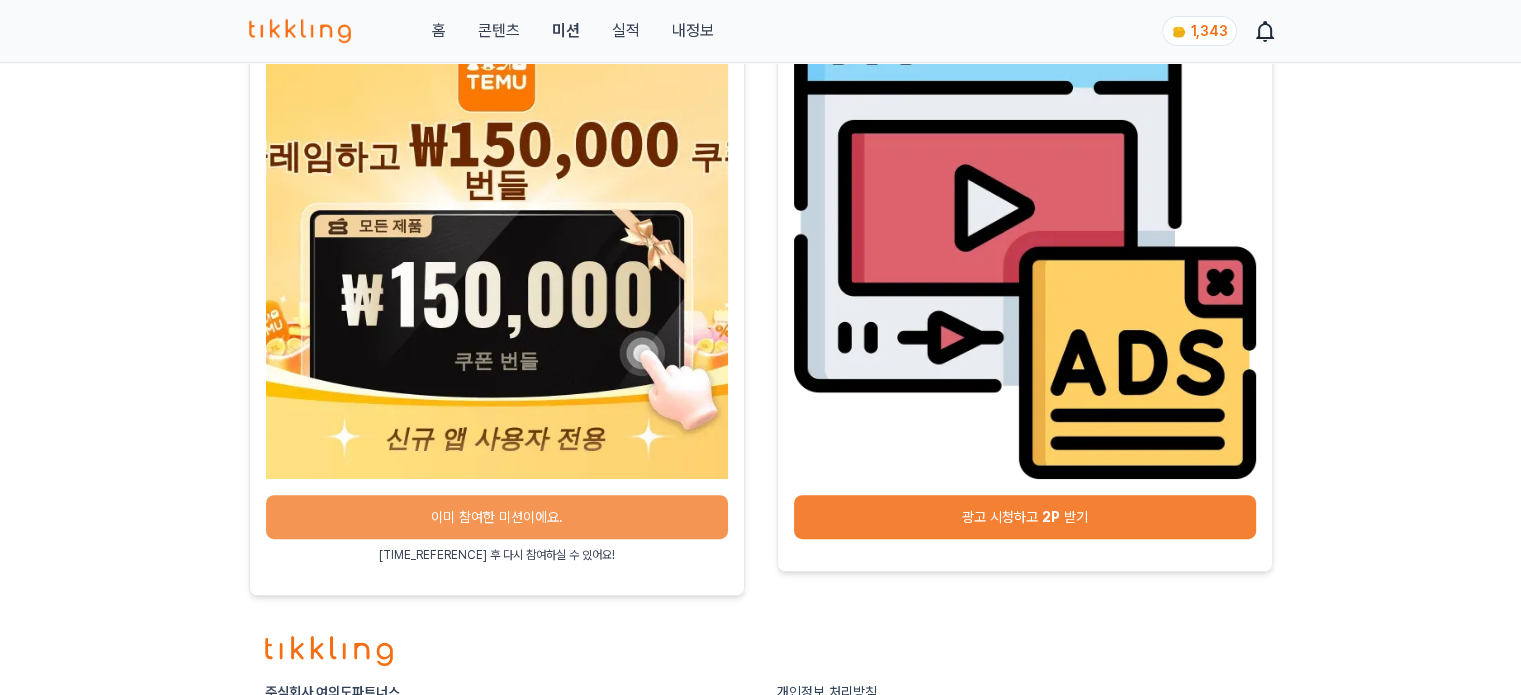 scroll, scrollTop: 1000, scrollLeft: 0, axis: vertical 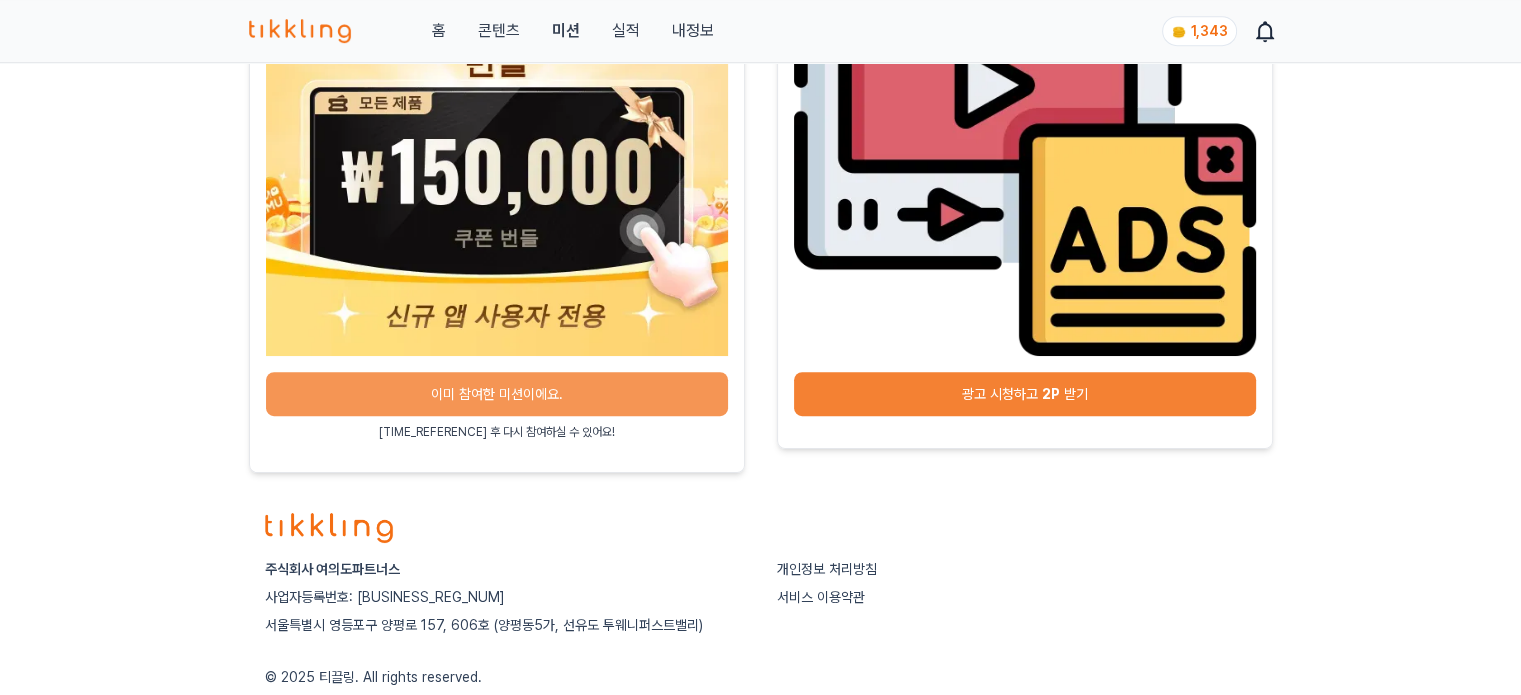 click on "광고 시청하고  2P  받기" at bounding box center (1025, 394) 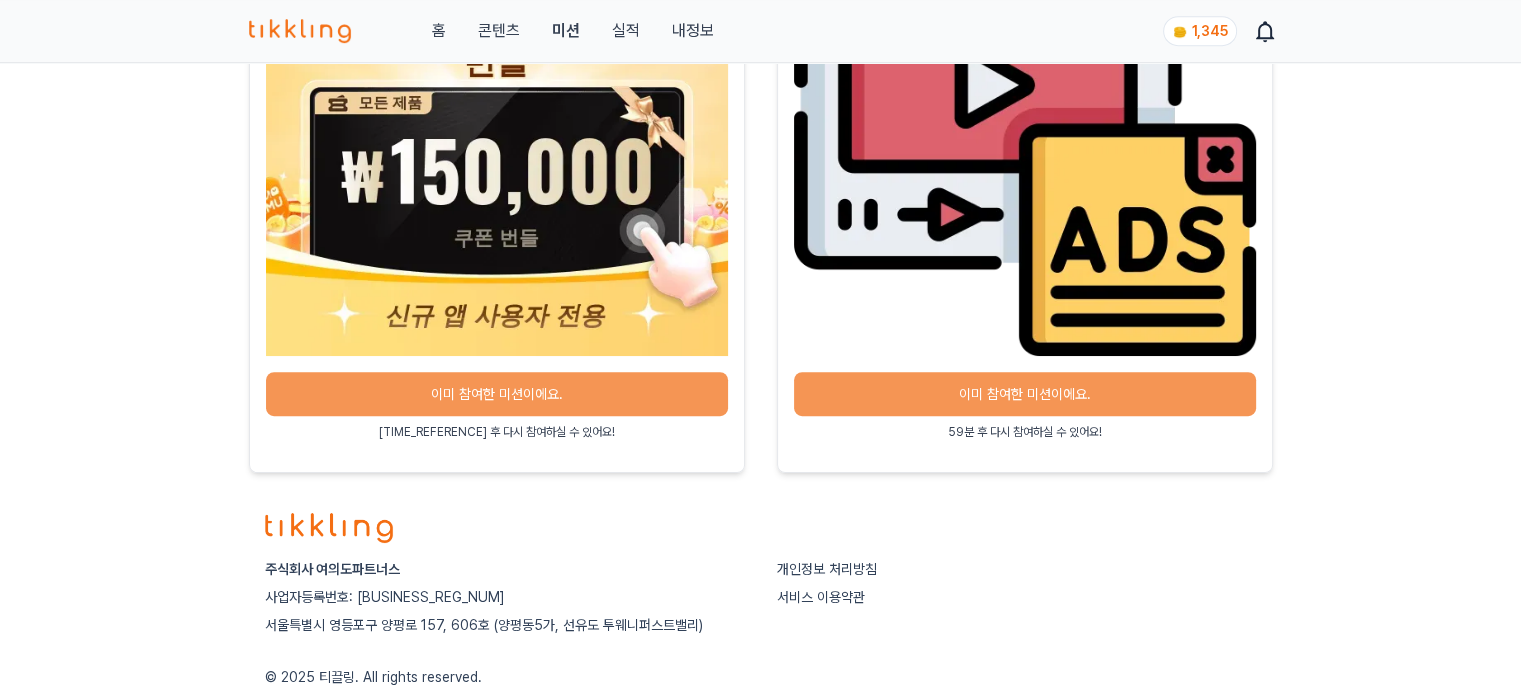 click on "콘텐츠" at bounding box center (498, 31) 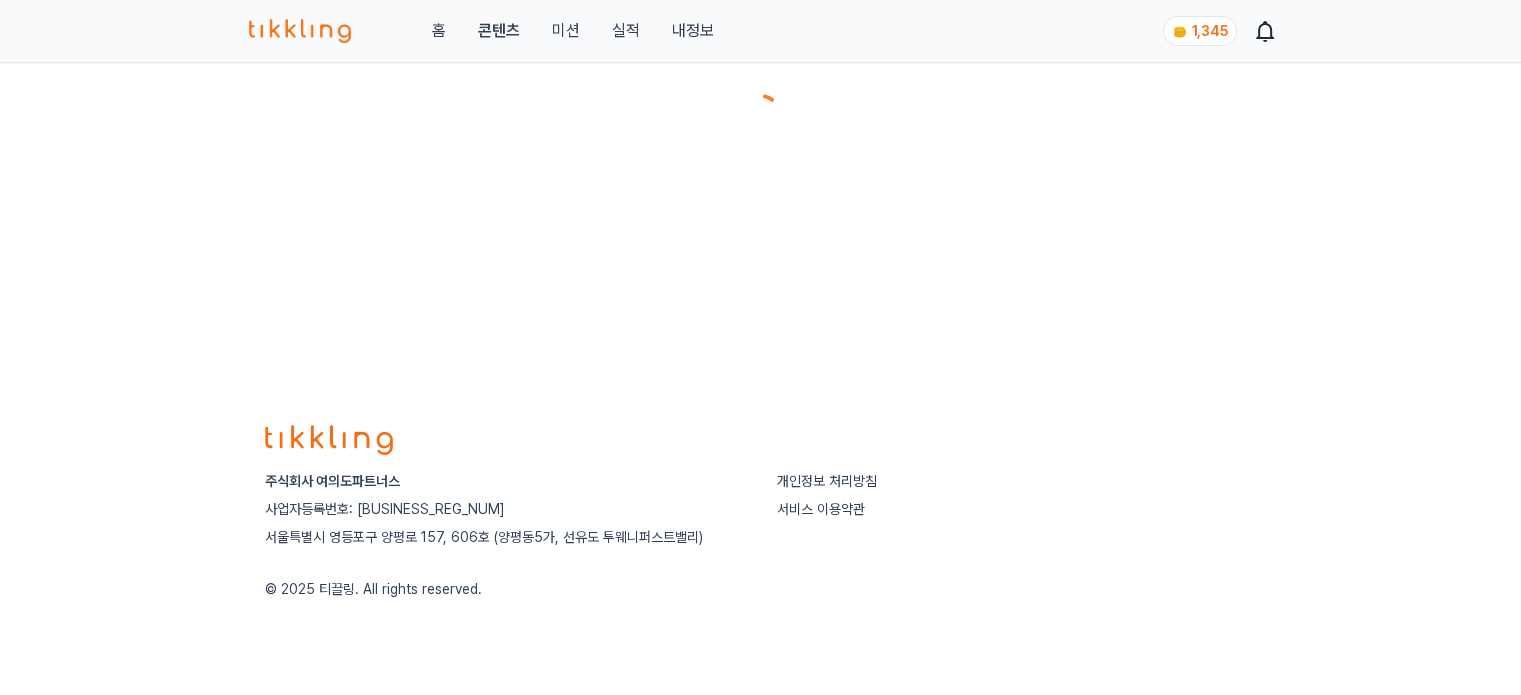 scroll, scrollTop: 0, scrollLeft: 0, axis: both 